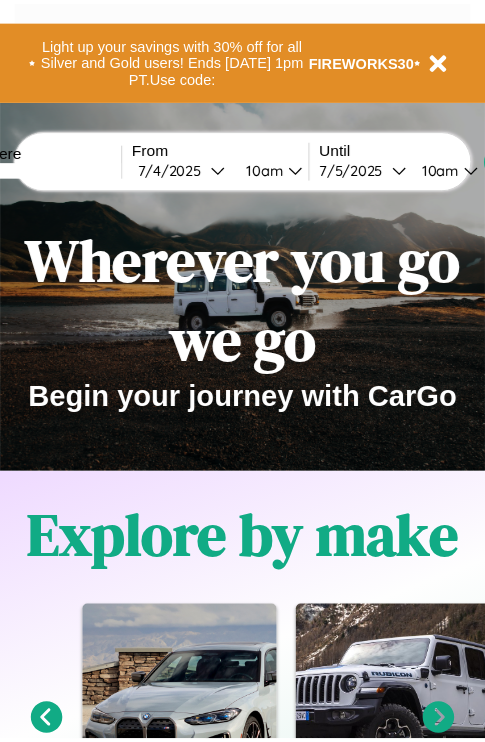 scroll, scrollTop: 0, scrollLeft: 0, axis: both 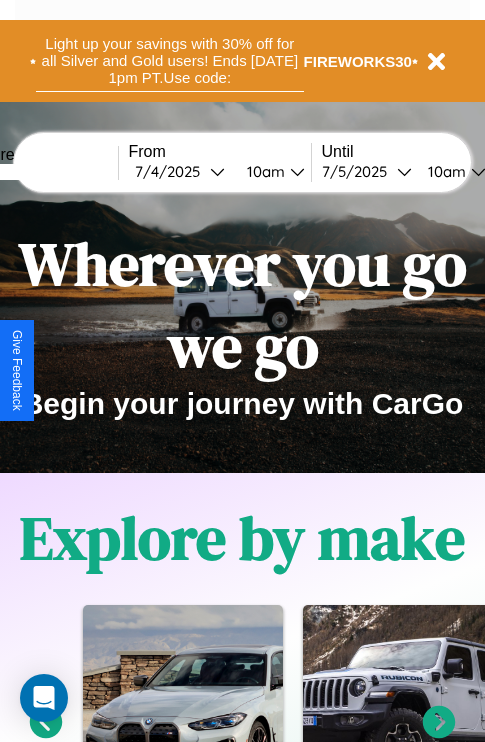 click on "Light up your savings with 30% off for all Silver and Gold users! Ends [DATE] 1pm PT.  Use code:" at bounding box center (170, 61) 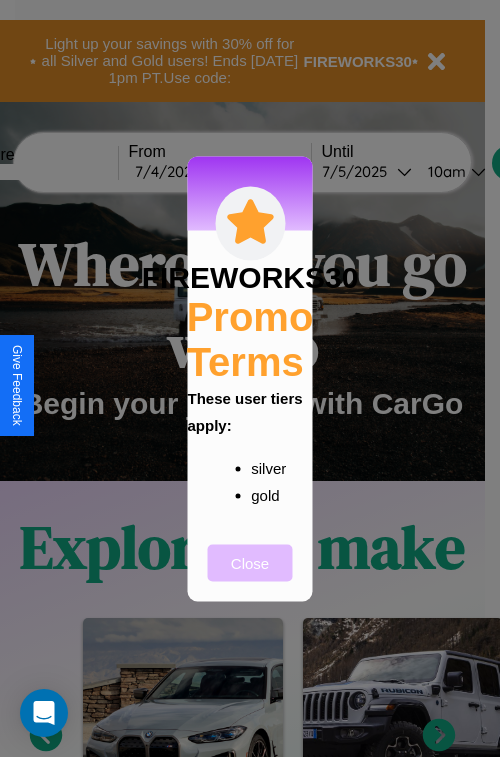click on "Close" at bounding box center (250, 562) 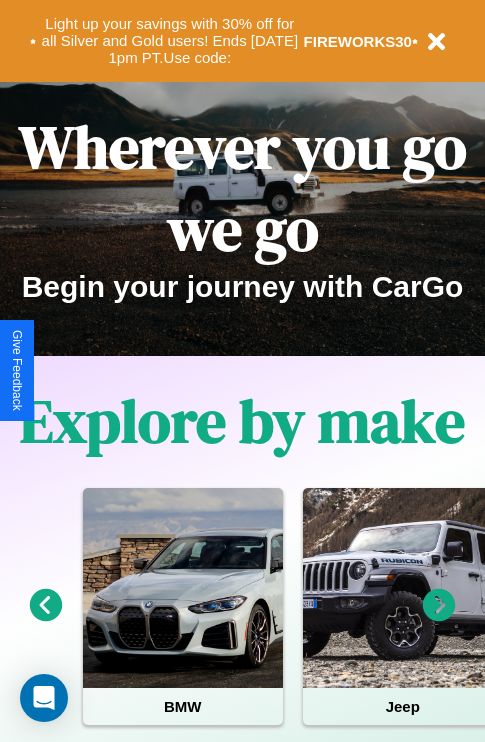 scroll, scrollTop: 0, scrollLeft: 0, axis: both 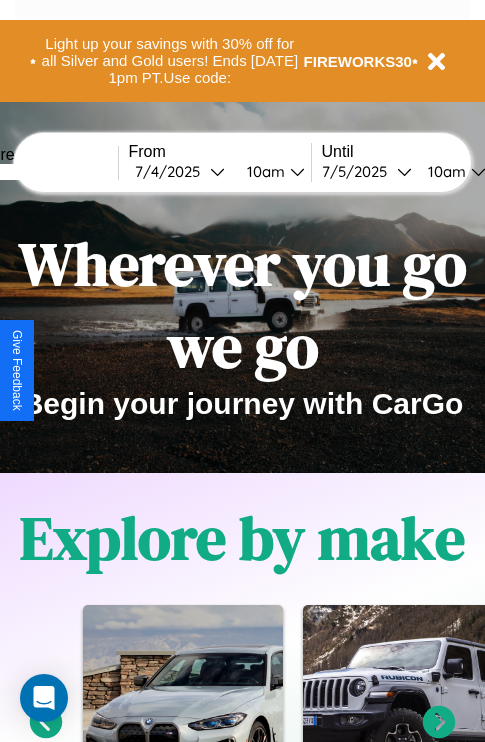 click at bounding box center (43, 172) 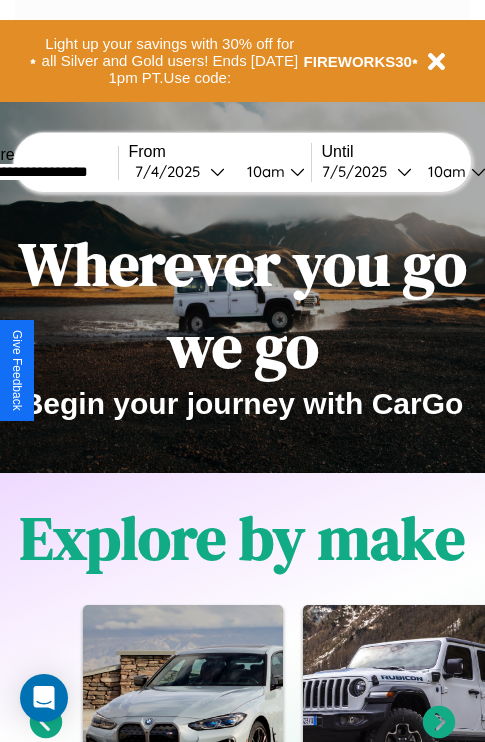 type on "**********" 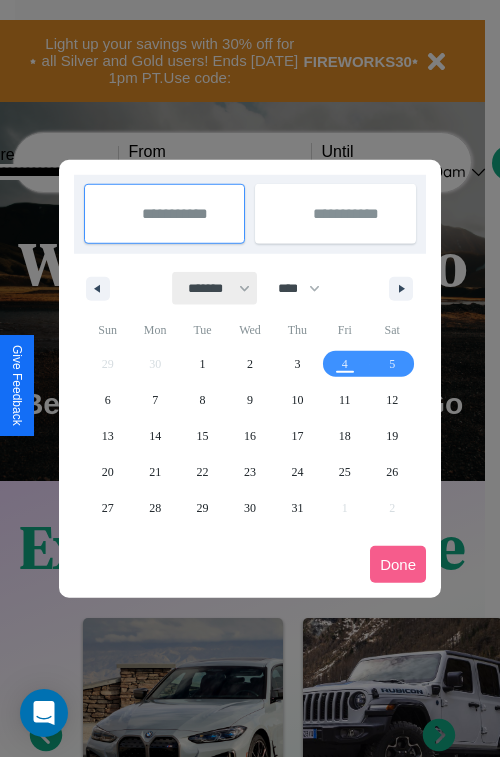 click on "******* ******** ***** ***** *** **** **** ****** ********* ******* ******** ********" at bounding box center [215, 288] 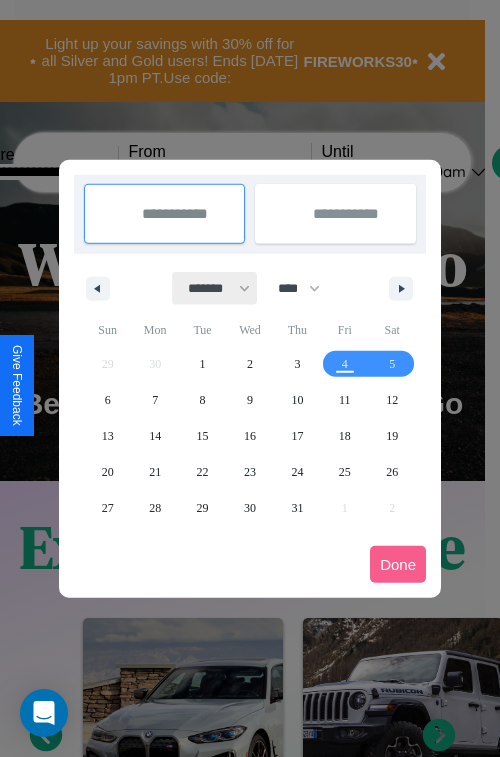 select on "*" 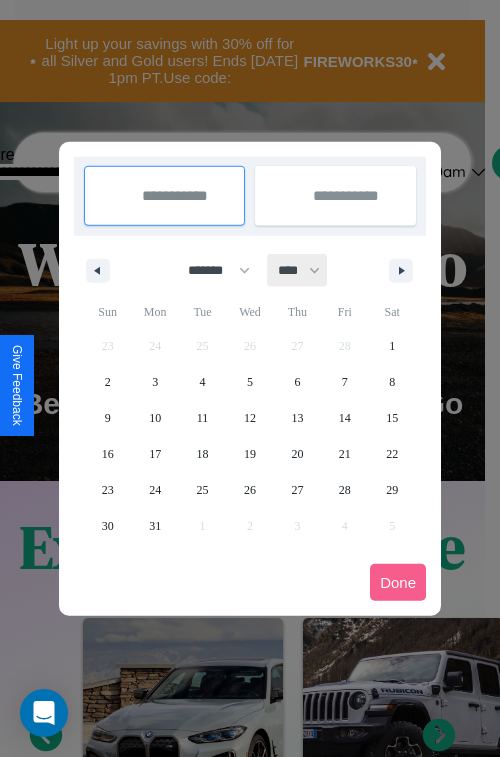 click on "**** **** **** **** **** **** **** **** **** **** **** **** **** **** **** **** **** **** **** **** **** **** **** **** **** **** **** **** **** **** **** **** **** **** **** **** **** **** **** **** **** **** **** **** **** **** **** **** **** **** **** **** **** **** **** **** **** **** **** **** **** **** **** **** **** **** **** **** **** **** **** **** **** **** **** **** **** **** **** **** **** **** **** **** **** **** **** **** **** **** **** **** **** **** **** **** **** **** **** **** **** **** **** **** **** **** **** **** **** **** **** **** **** **** **** **** **** **** **** **** ****" at bounding box center (298, 270) 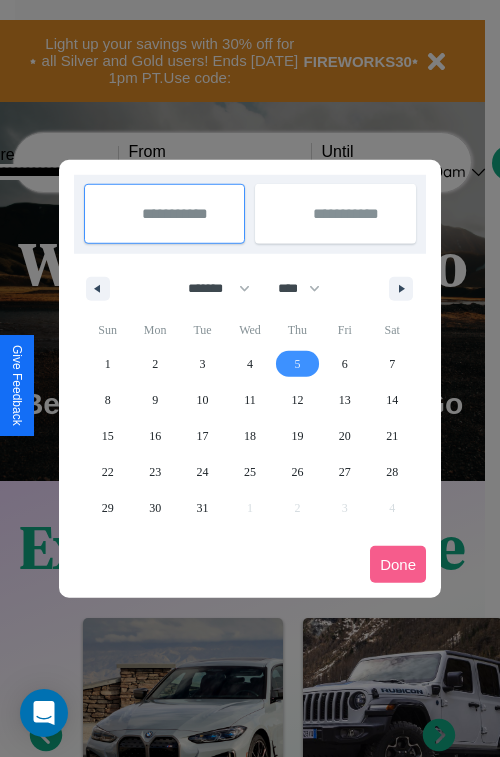 click on "5" at bounding box center [297, 364] 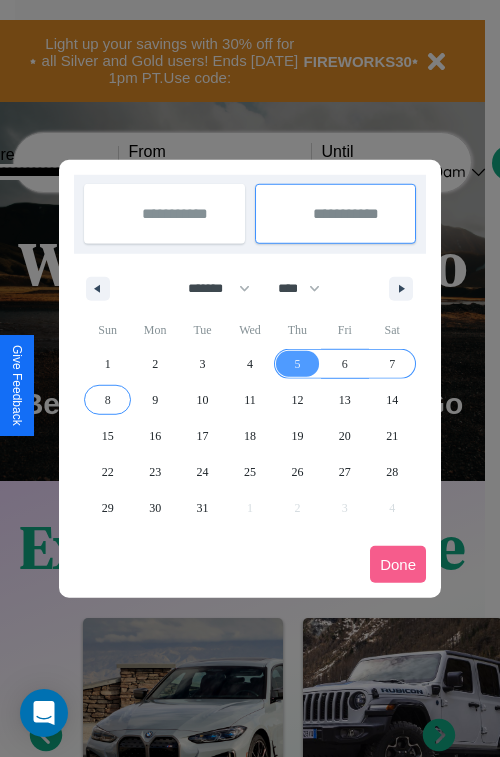 click on "8" at bounding box center (108, 400) 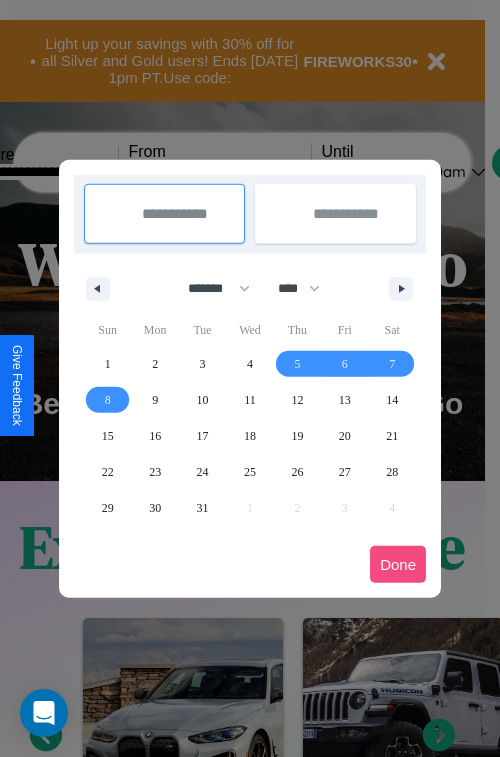click on "Done" at bounding box center [398, 564] 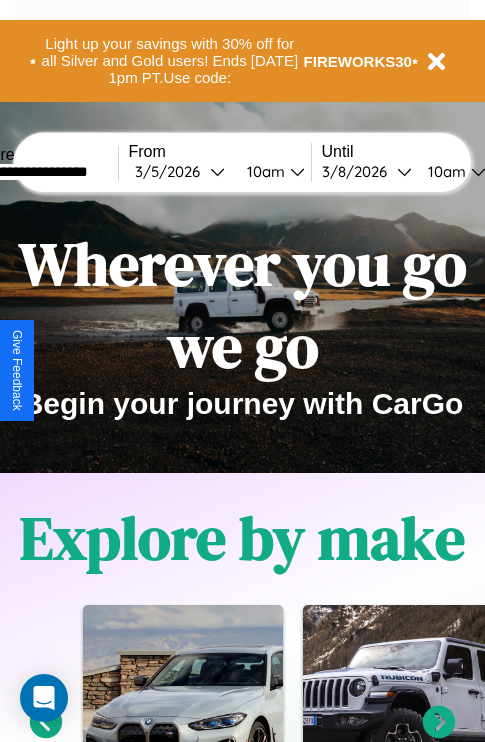 scroll, scrollTop: 0, scrollLeft: 68, axis: horizontal 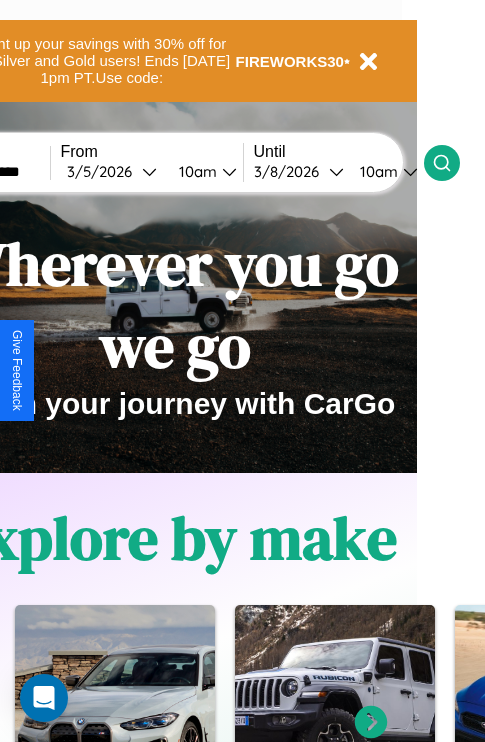 click 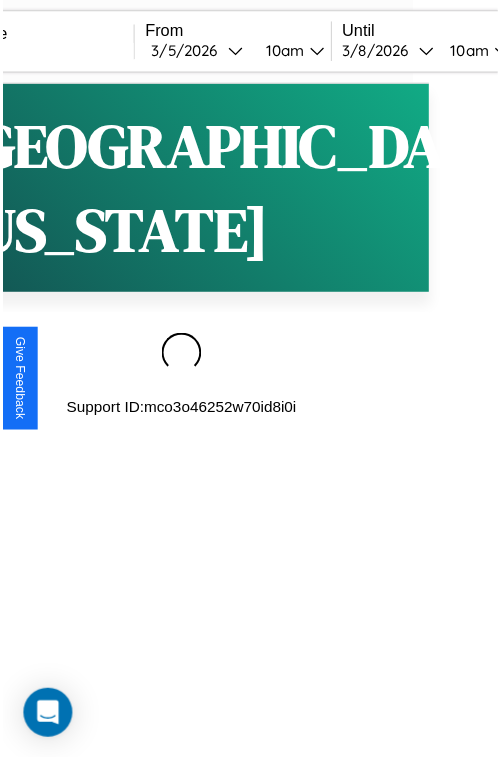 scroll, scrollTop: 0, scrollLeft: 0, axis: both 